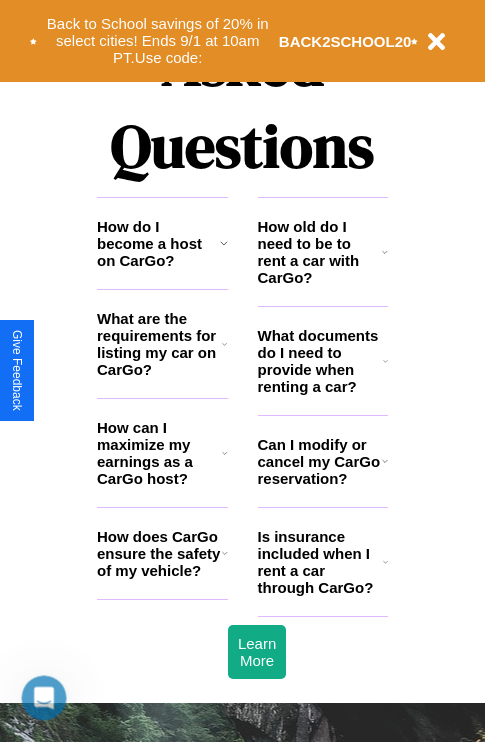 scroll, scrollTop: 2423, scrollLeft: 0, axis: vertical 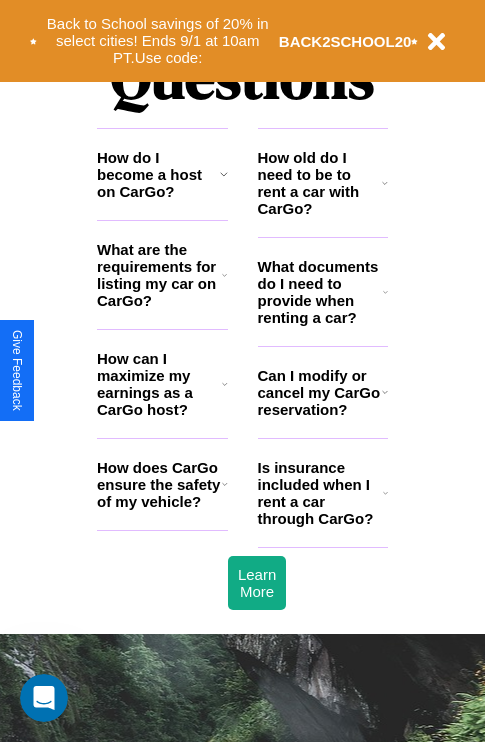 click on "What are the requirements for listing my car on CarGo?" at bounding box center [159, 275] 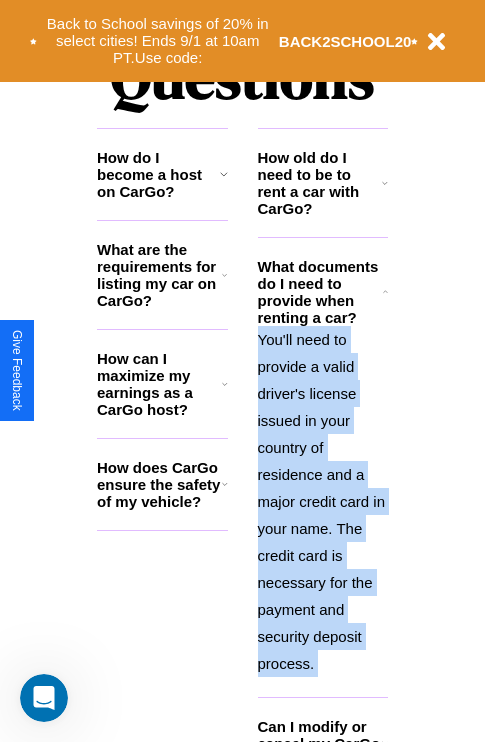 scroll, scrollTop: 2465, scrollLeft: 0, axis: vertical 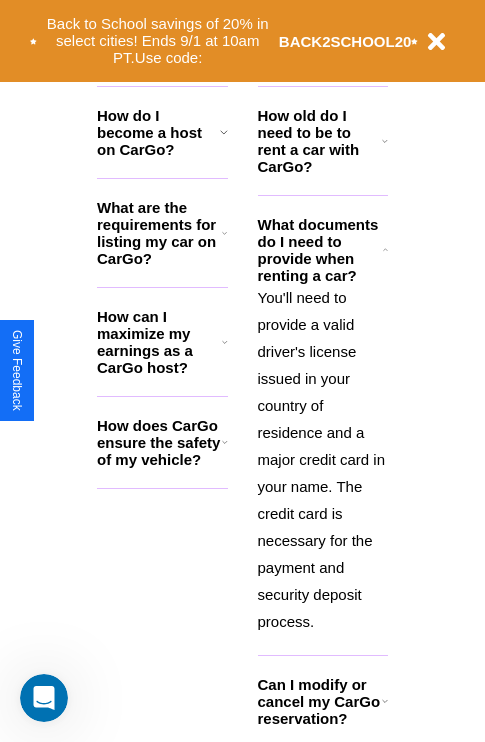 click 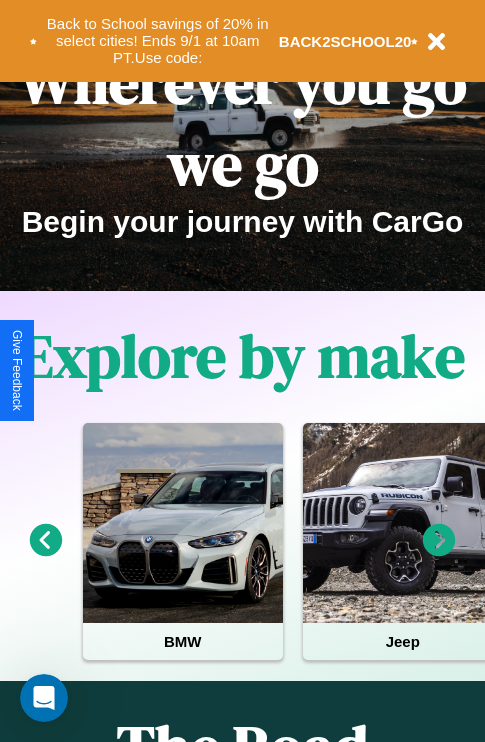 scroll, scrollTop: 0, scrollLeft: 0, axis: both 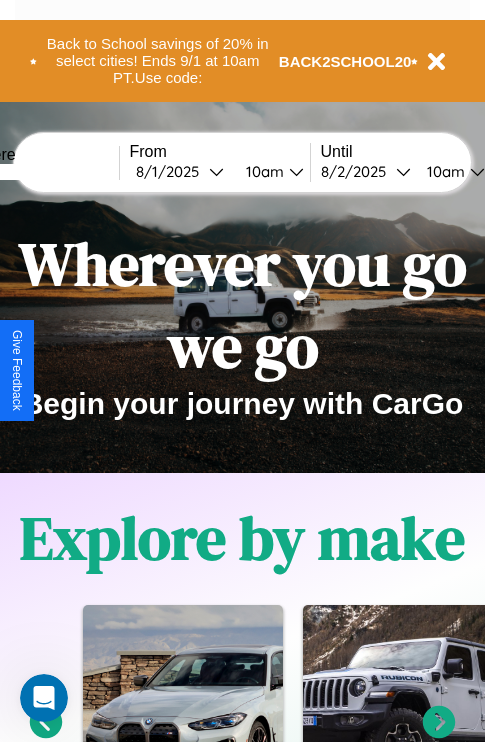 click at bounding box center (44, 172) 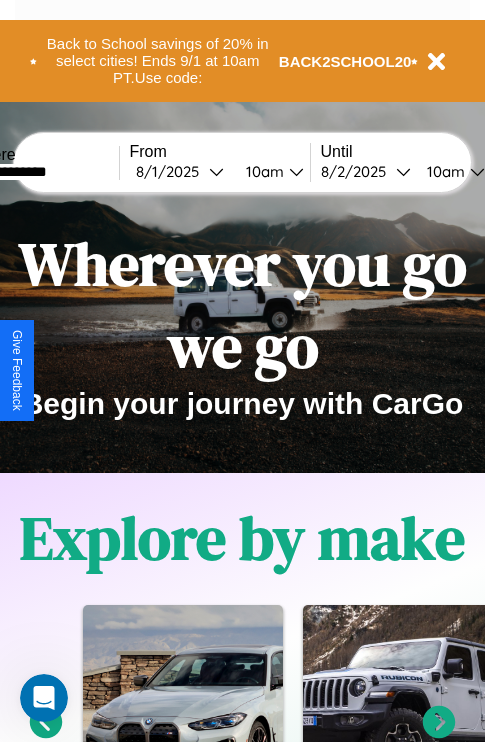 type on "**********" 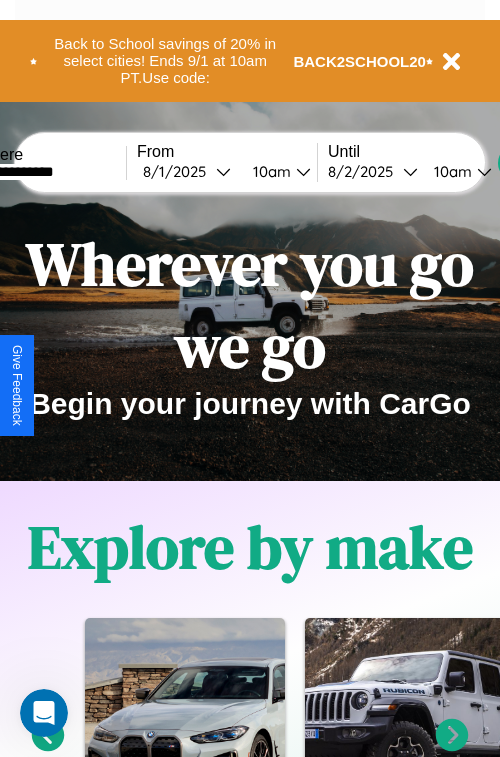 select on "*" 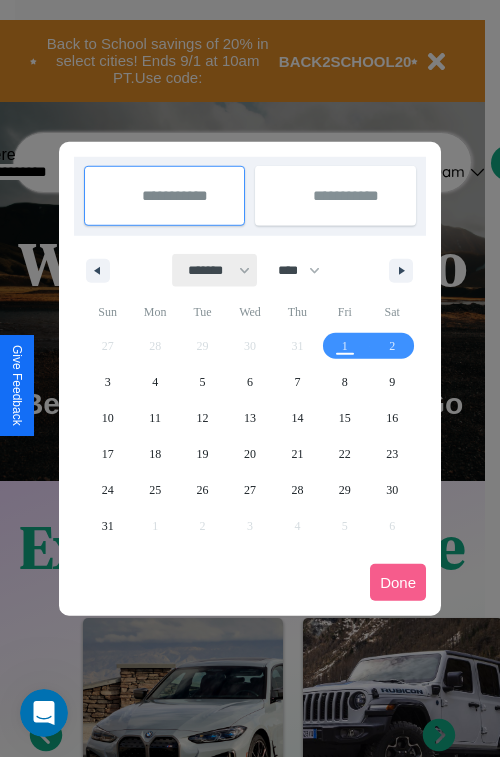 click on "******* ******** ***** ***** *** **** **** ****** ********* ******* ******** ********" at bounding box center [215, 270] 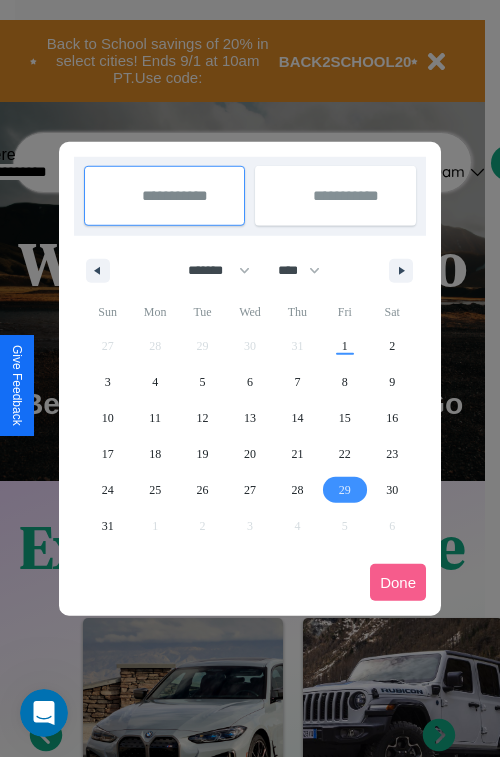 click on "29" at bounding box center [345, 490] 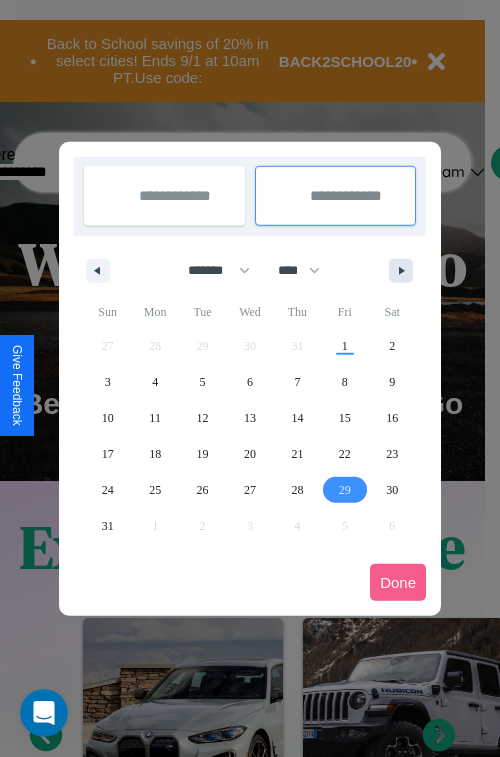 click at bounding box center (405, 271) 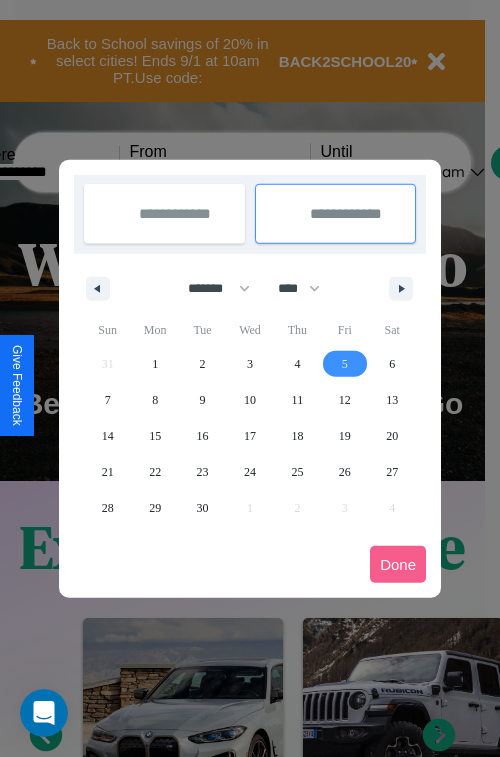 click on "5" at bounding box center (345, 364) 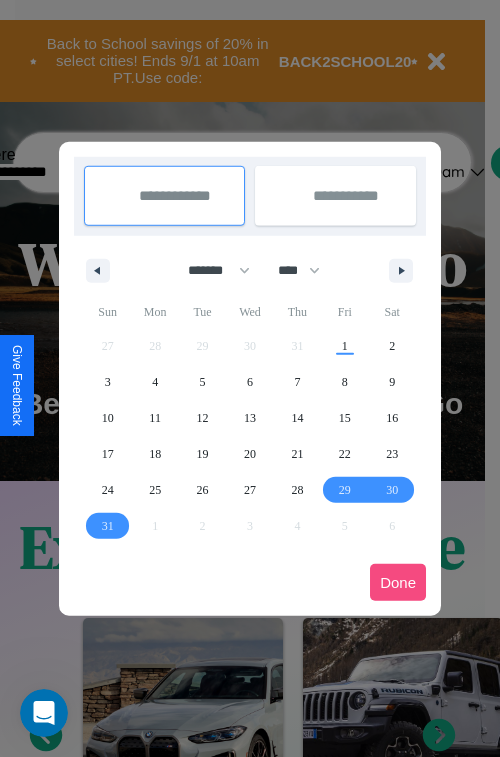 click on "Done" at bounding box center [398, 582] 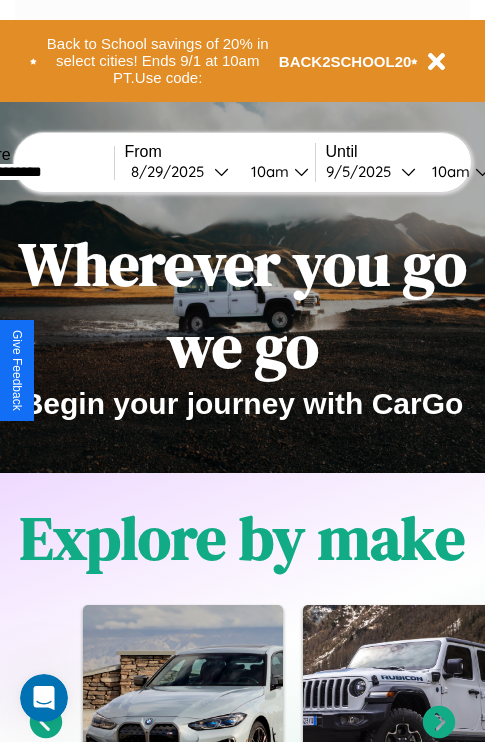 scroll, scrollTop: 0, scrollLeft: 73, axis: horizontal 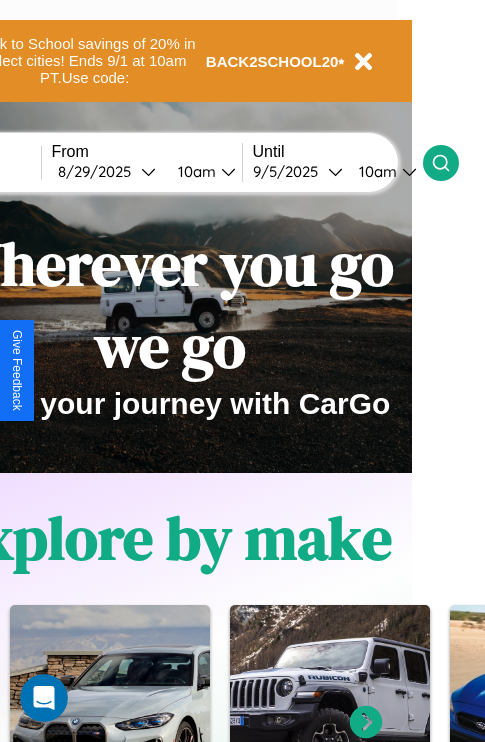 click 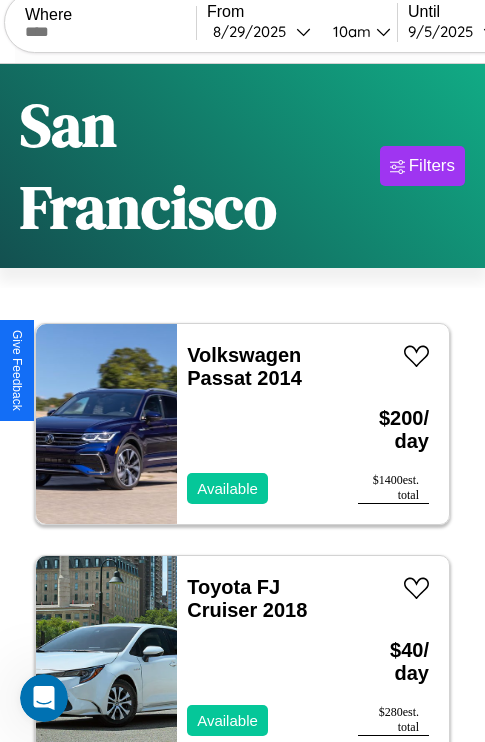 scroll, scrollTop: 119, scrollLeft: 0, axis: vertical 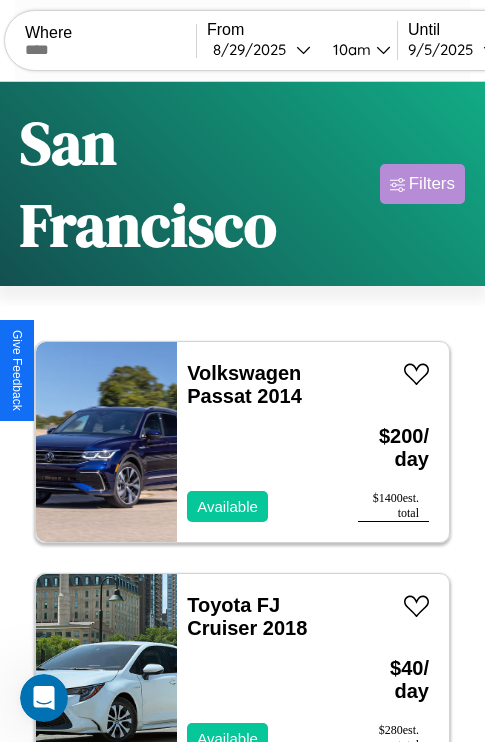 click on "Filters" at bounding box center [432, 184] 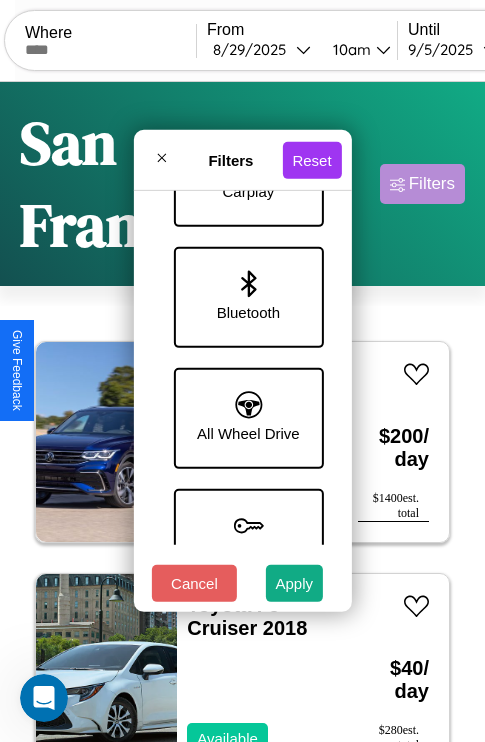 scroll, scrollTop: 1374, scrollLeft: 0, axis: vertical 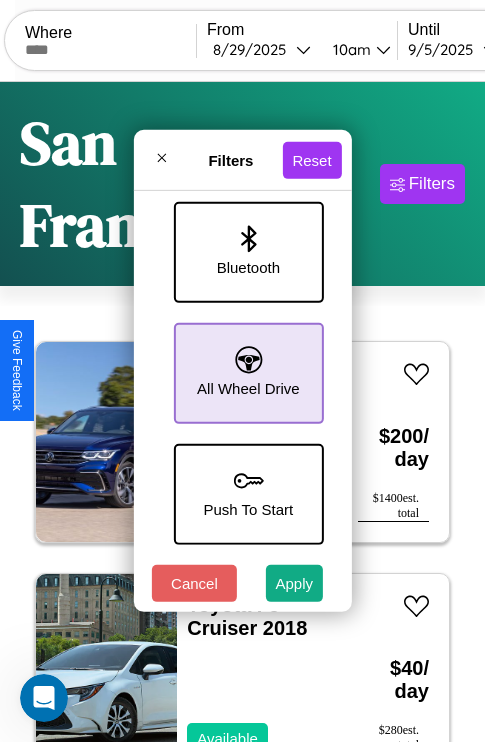 click 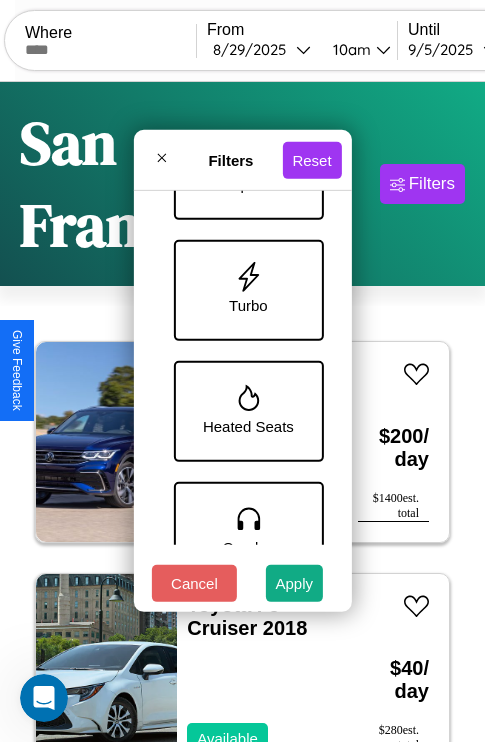 scroll, scrollTop: 59, scrollLeft: 0, axis: vertical 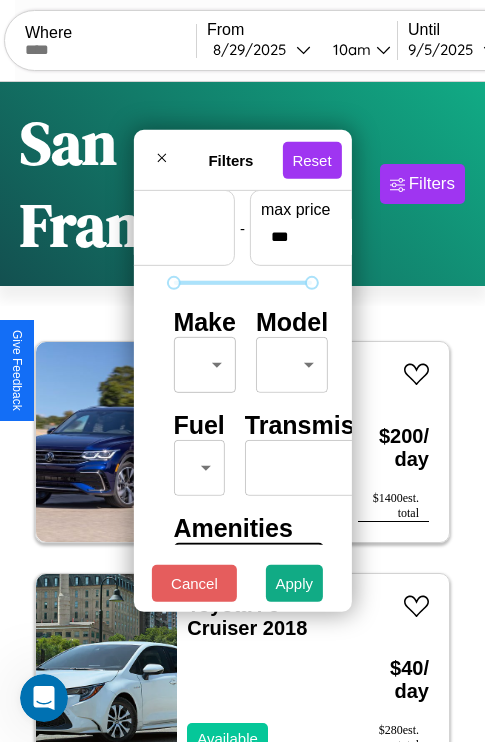 click on "CarGo Where From 8 / 29 / 2025 10am Until 9 / 5 / 2025 10am Become a Host Login Sign Up San Francisco Filters 103  cars in this area These cars can be picked up in this city. Volkswagen   Passat   2014 Available $ 200  / day $ 1400  est. total Toyota   FJ Cruiser   2018 Available $ 40  / day $ 280  est. total Land Rover   Range Rover Evoque   2023 Available $ 160  / day $ 1120  est. total Volvo   B9TL   2014 Available $ 160  / day $ 1120  est. total Acura   SLX   2019 Available $ 180  / day $ 1260  est. total Lamborghini   147   2018 Available $ 90  / day $ 630  est. total Land Rover   Discovery Sport   2024 Available $ 100  / day $ 700  est. total Jaguar   XK8   2017 Available $ 120  / day $ 840  est. total Hummer   H1   2016 Available $ 140  / day $ 980  est. total Subaru   SVX   2021 Available $ 30  / day $ 210  est. total Infiniti   I30   2019 Available $ 40  / day $ 280  est. total Honda   TRX400EX   2021 Unavailable $ 100  / day $ 700  est. total Chrysler   E-CLASS   2020 Available $ 180  / day $ 1260" at bounding box center (242, 453) 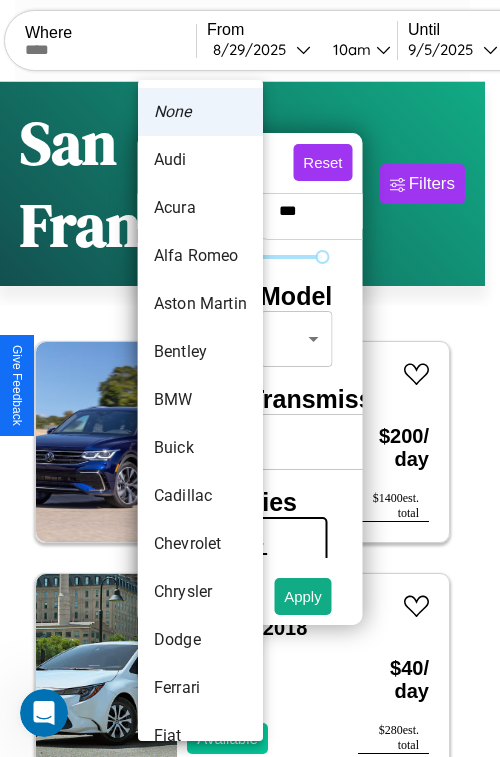 click on "BMW" at bounding box center [200, 400] 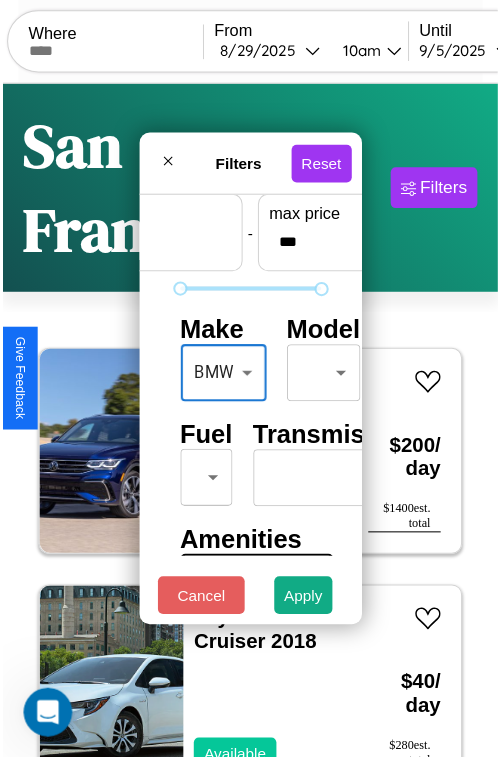scroll, scrollTop: 162, scrollLeft: 63, axis: both 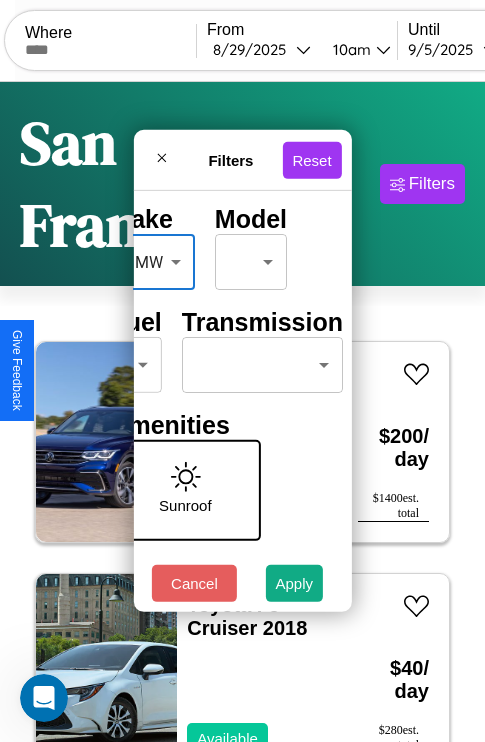 click on "CarGo Where From 8 / 29 / 2025 10am Until 9 / 5 / 2025 10am Become a Host Login Sign Up San Francisco Filters 103  cars in this area These cars can be picked up in this city. Volkswagen   Passat   2014 Available $ 200  / day $ 1400  est. total Toyota   FJ Cruiser   2018 Available $ 40  / day $ 280  est. total Land Rover   Range Rover Evoque   2023 Available $ 160  / day $ 1120  est. total Volvo   B9TL   2014 Available $ 160  / day $ 1120  est. total Acura   SLX   2019 Available $ 180  / day $ 1260  est. total Lamborghini   147   2018 Available $ 90  / day $ 630  est. total Land Rover   Discovery Sport   2024 Available $ 100  / day $ 700  est. total Jaguar   XK8   2017 Available $ 120  / day $ 840  est. total Hummer   H1   2016 Available $ 140  / day $ 980  est. total Subaru   SVX   2021 Available $ 30  / day $ 210  est. total Infiniti   I30   2019 Available $ 40  / day $ 280  est. total Honda   TRX400EX   2021 Unavailable $ 100  / day $ 700  est. total Chrysler   E-CLASS   2020 Available $ 180  / day $ 1260" at bounding box center [242, 453] 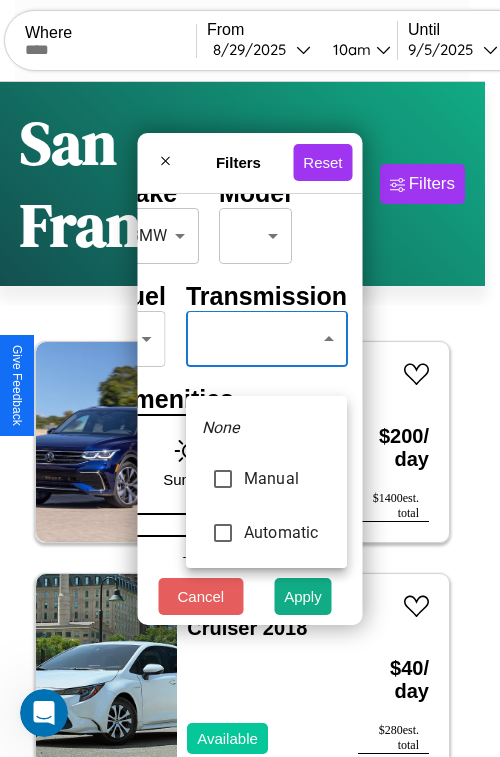type on "*********" 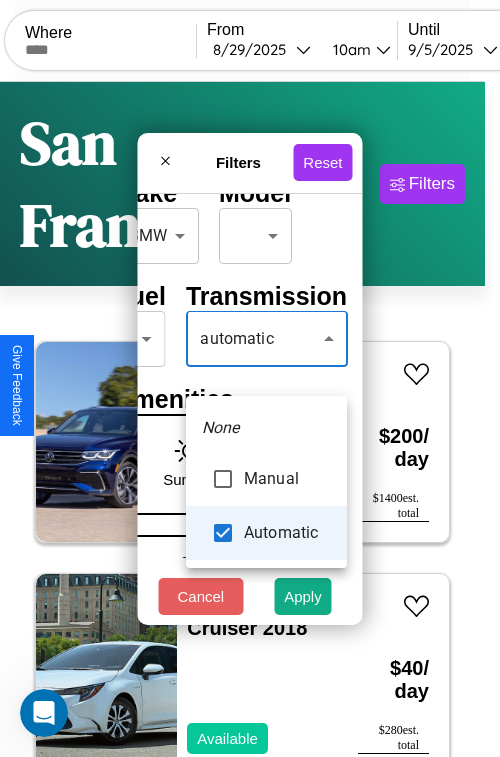 click at bounding box center [250, 378] 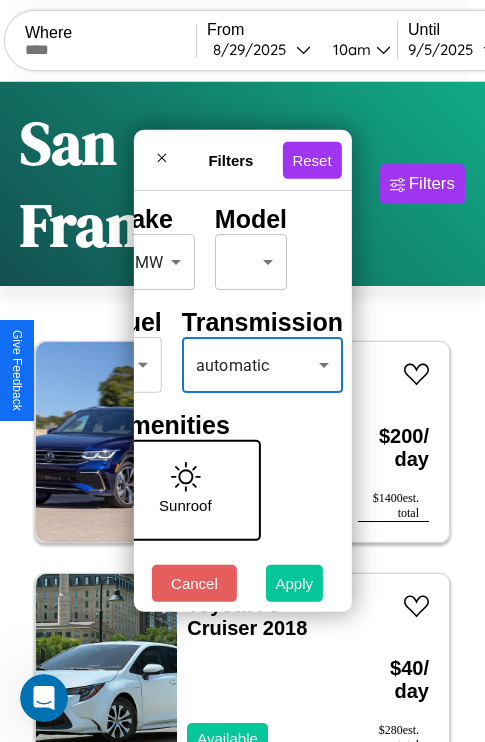 click on "Apply" at bounding box center [295, 583] 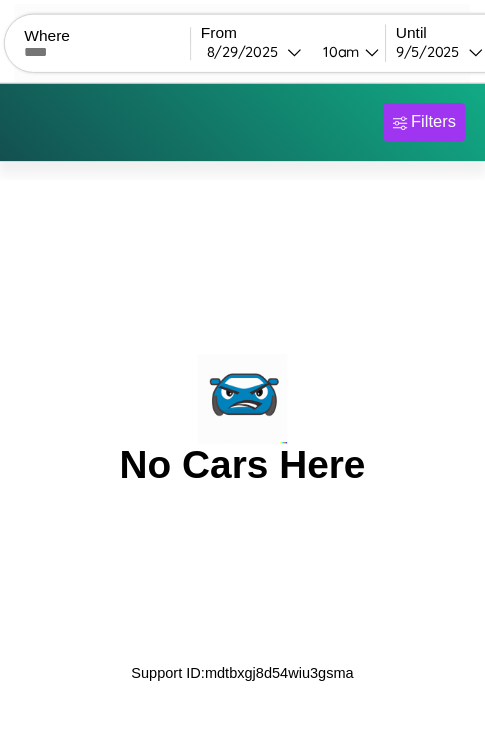 scroll, scrollTop: 0, scrollLeft: 0, axis: both 